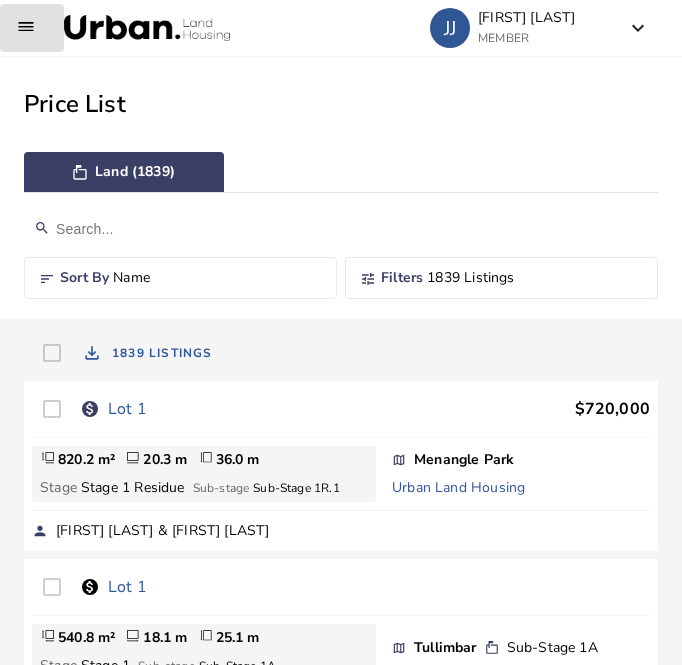 click at bounding box center (341, 229) 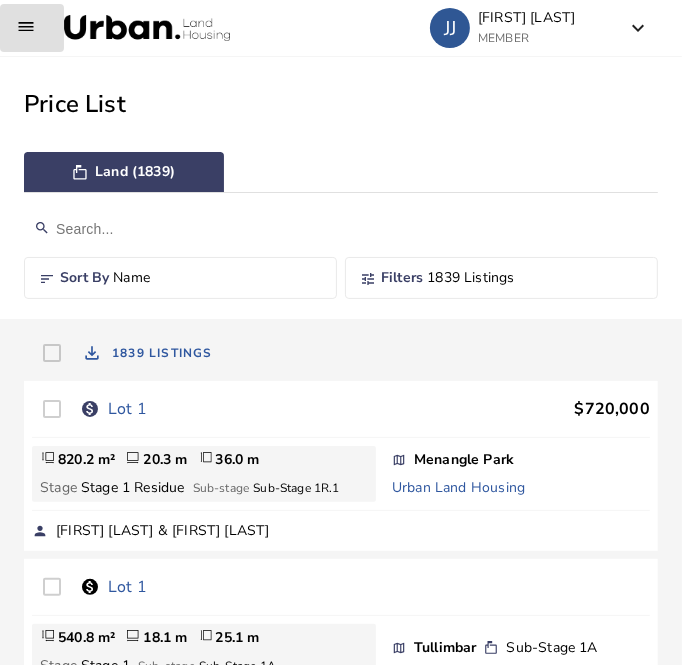 scroll, scrollTop: 0, scrollLeft: 0, axis: both 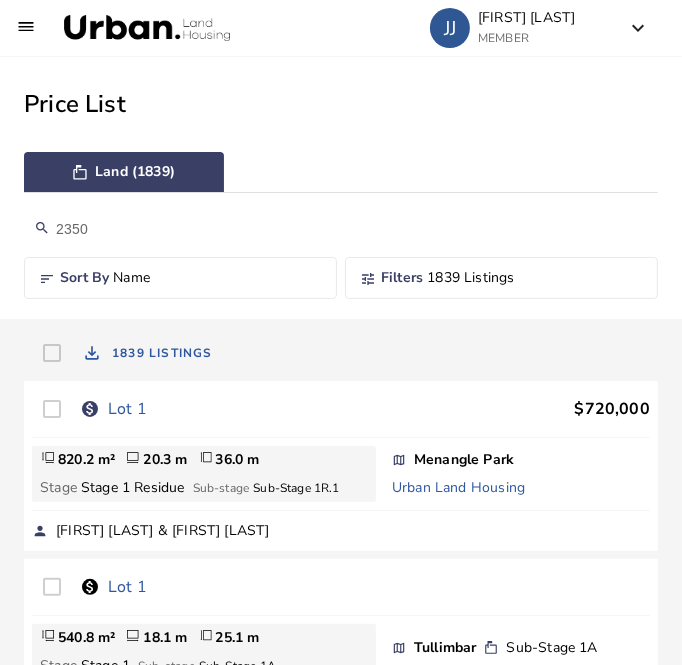 type on "2350" 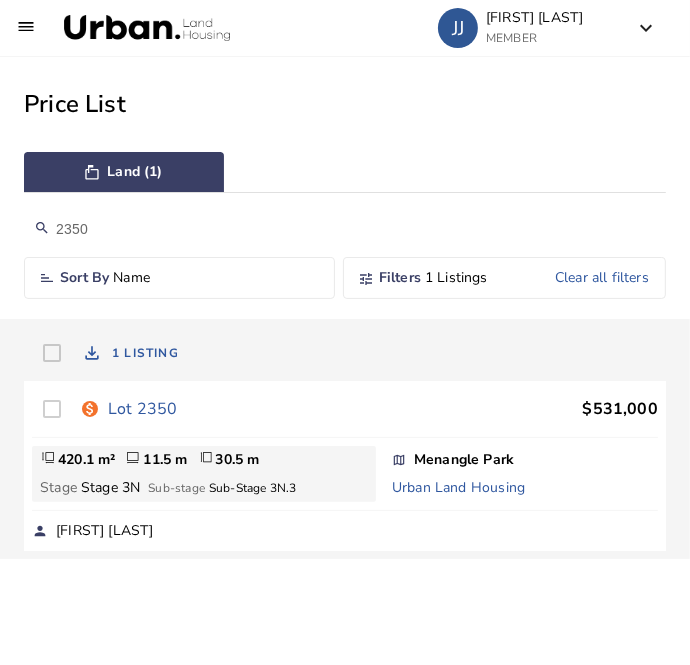 click on "Lot 2350" at bounding box center (142, 409) 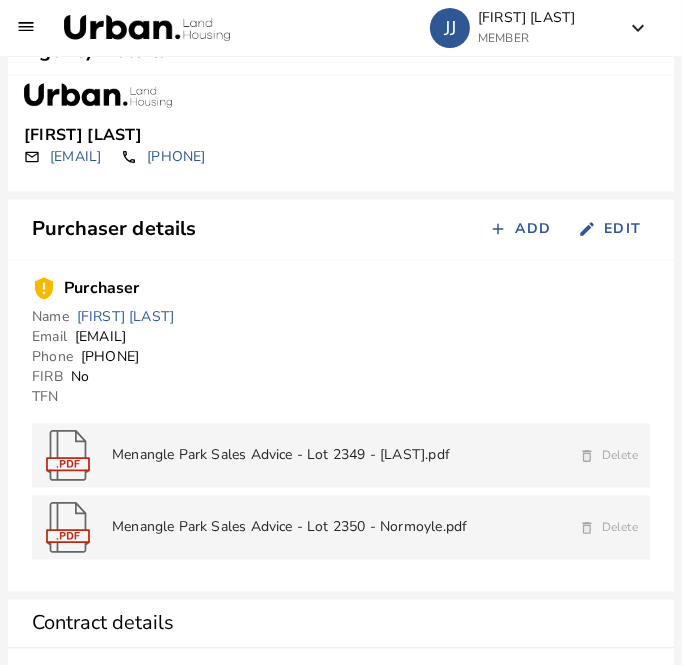 scroll, scrollTop: 1813, scrollLeft: 0, axis: vertical 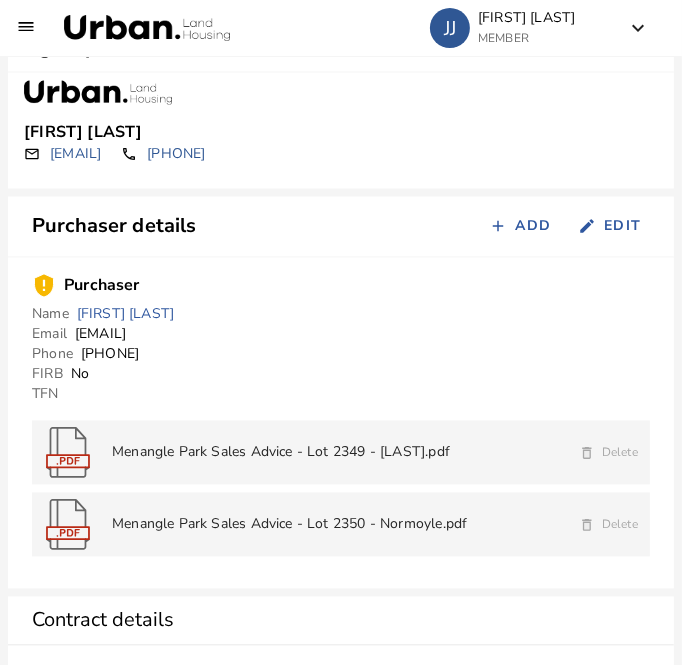 drag, startPoint x: 257, startPoint y: 340, endPoint x: 74, endPoint y: 335, distance: 183.0683 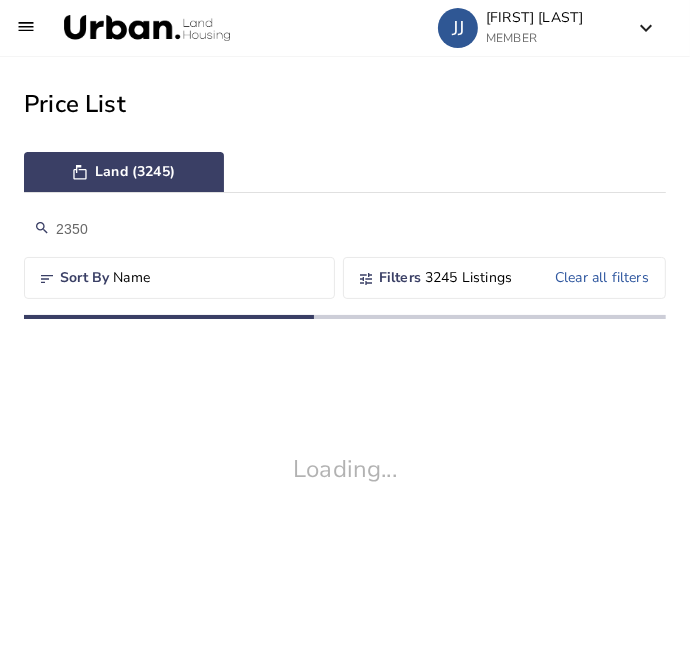 click on "2350" at bounding box center [345, 229] 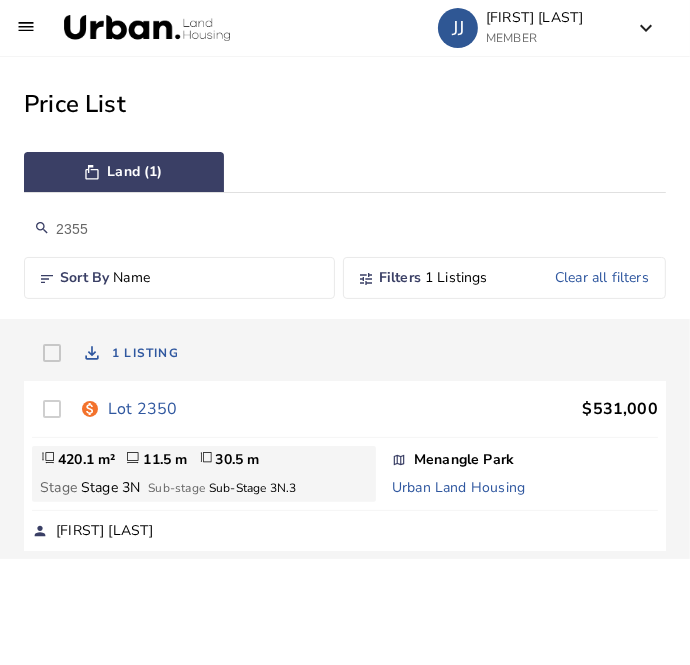 type on "2355" 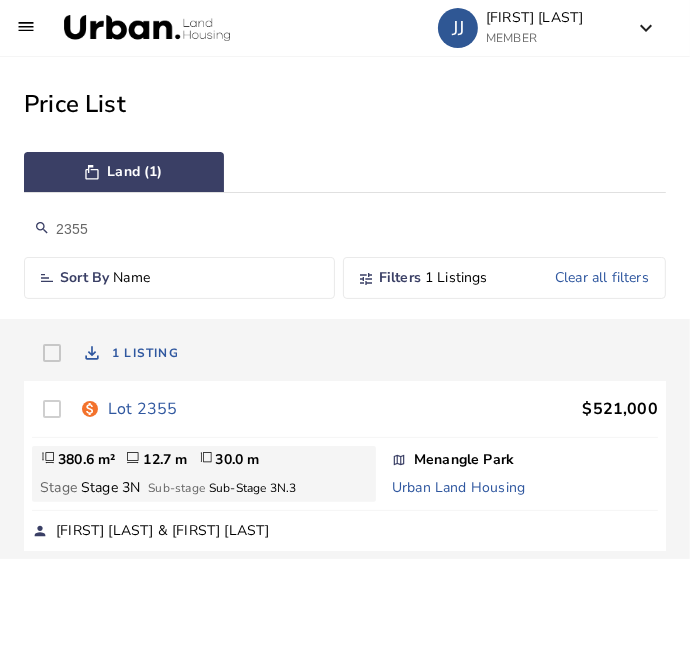 click on "Lot 2355" at bounding box center [142, 409] 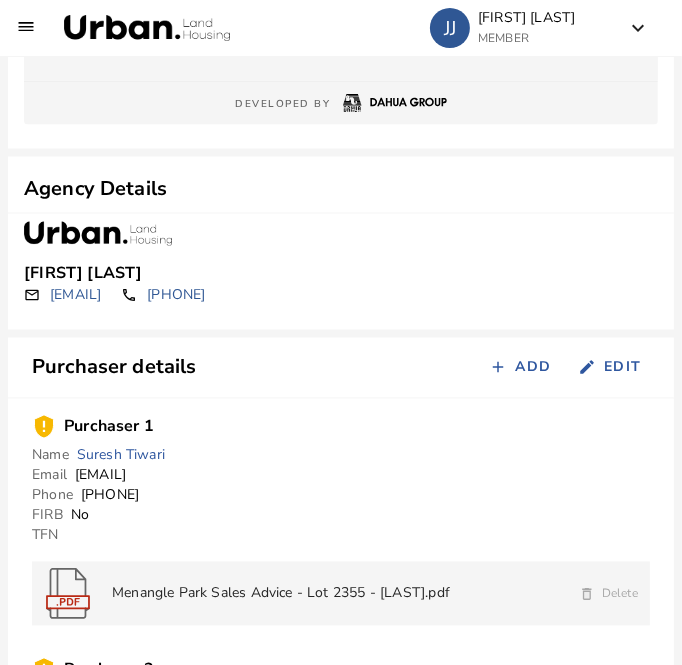 scroll, scrollTop: 1733, scrollLeft: 0, axis: vertical 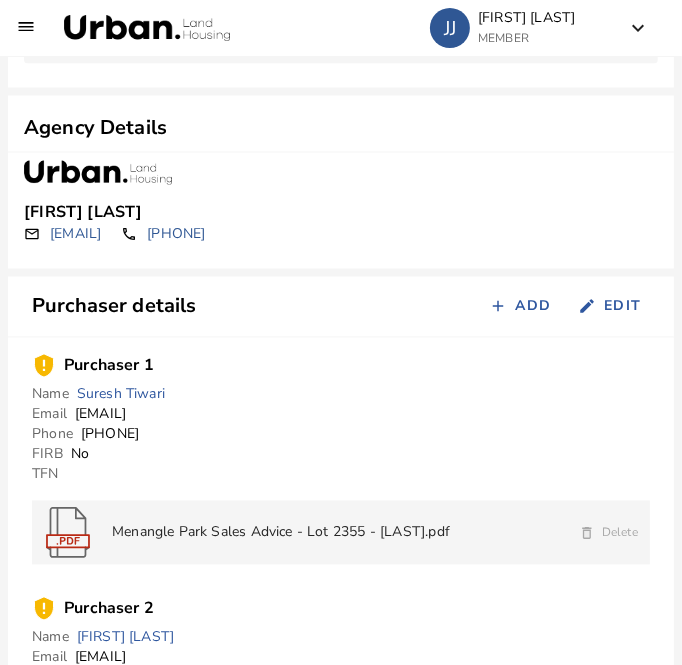 drag, startPoint x: 250, startPoint y: 416, endPoint x: 74, endPoint y: 420, distance: 176.04546 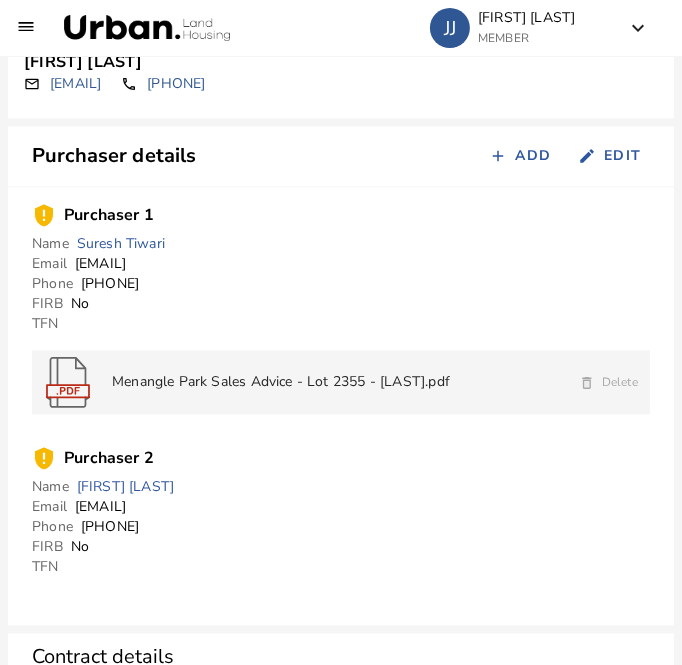 scroll, scrollTop: 1907, scrollLeft: 0, axis: vertical 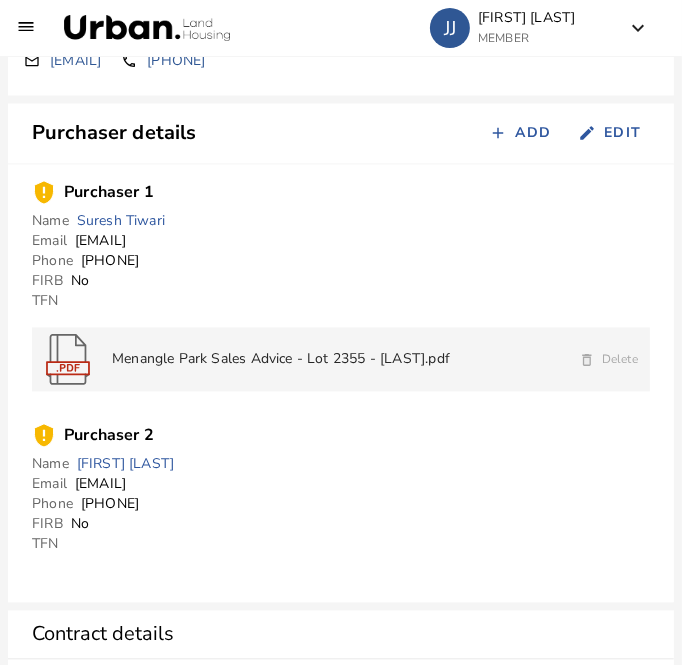 click on "Purchaser 1  Name [FIRST] [LAST] Email [EMAIL] Phone [PHONE] FIRB No TFN  Menangle Park Sales Advice - Lot 2355 - [LAST].pdf Delete" at bounding box center (341, 285) 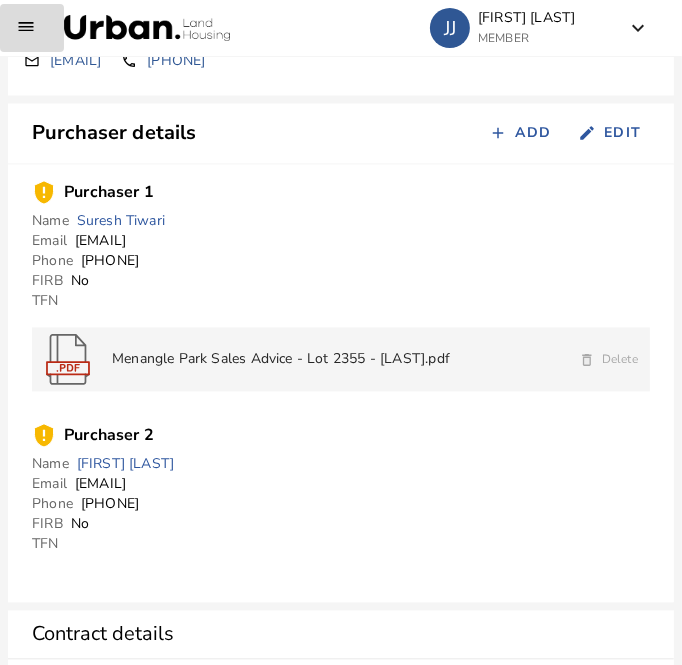 click at bounding box center [32, 28] 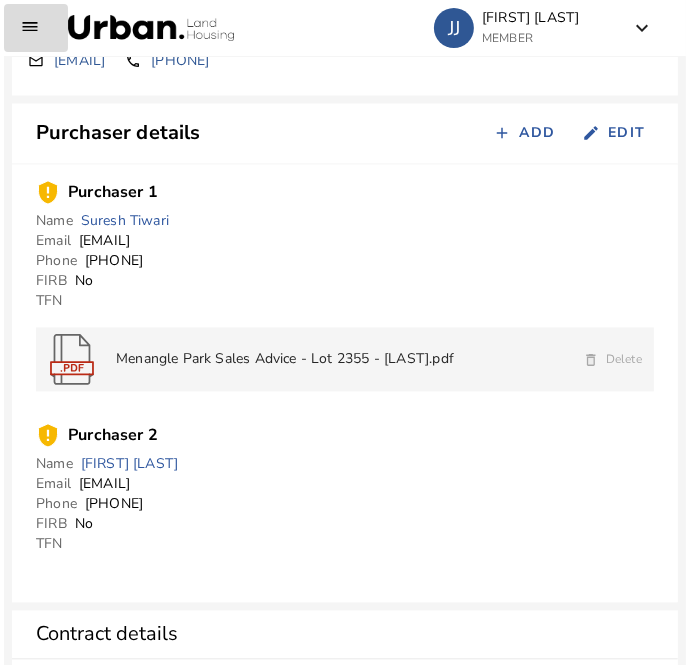 scroll, scrollTop: 1919, scrollLeft: 0, axis: vertical 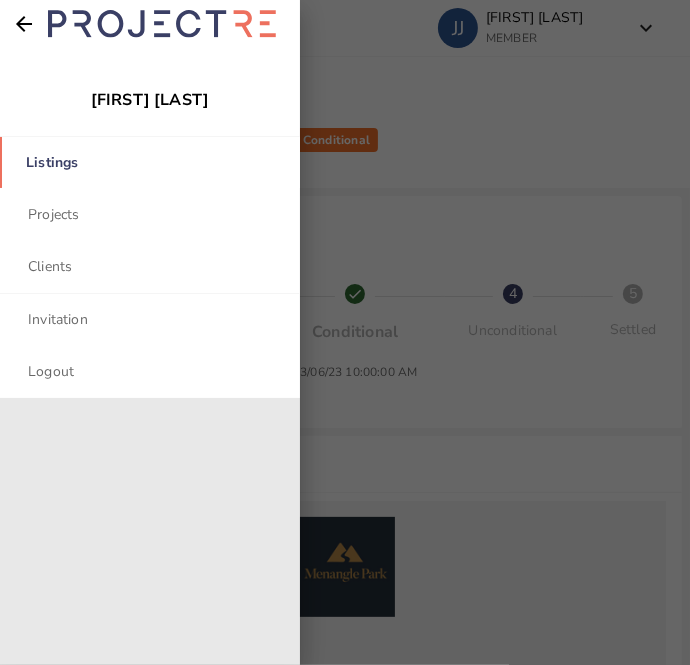 click on "Listings" at bounding box center (150, 162) 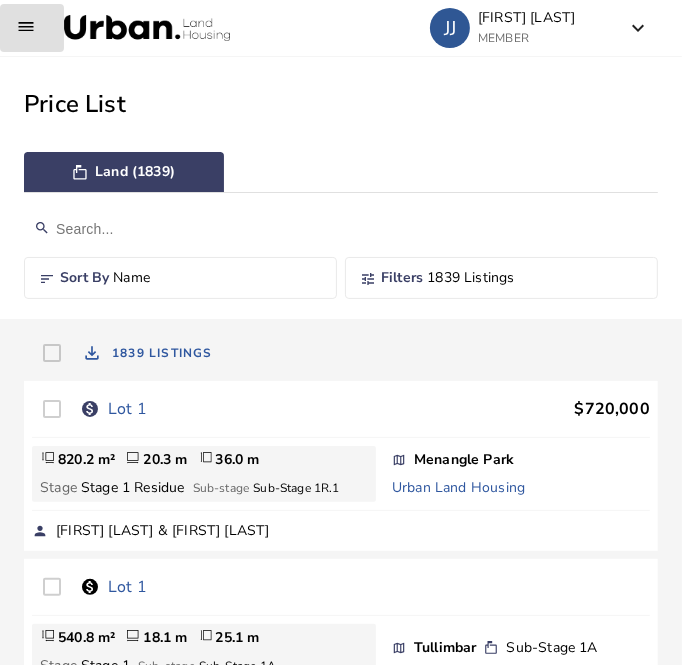 click at bounding box center (341, 229) 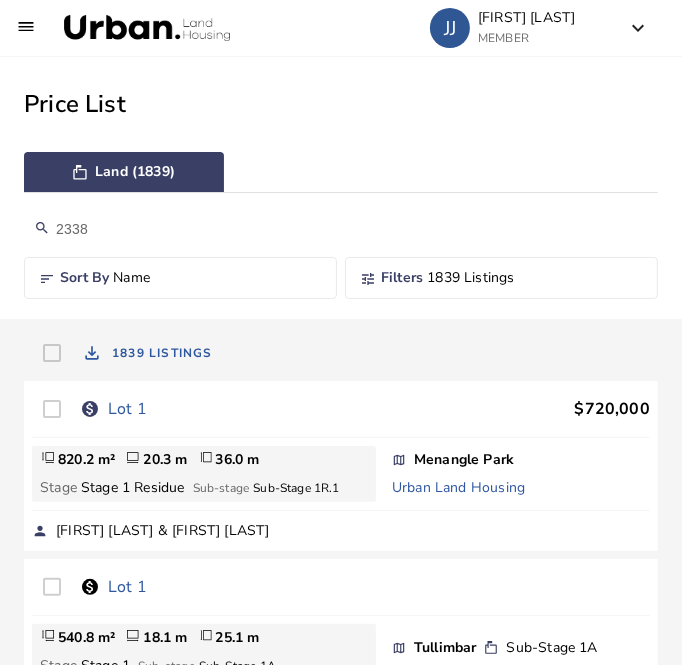 type on "2338" 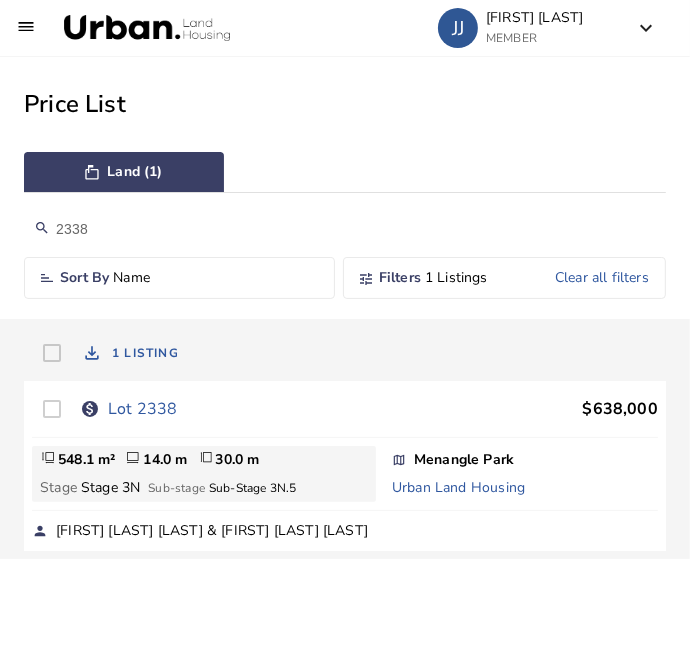 click on "Lot 2338" at bounding box center (142, 409) 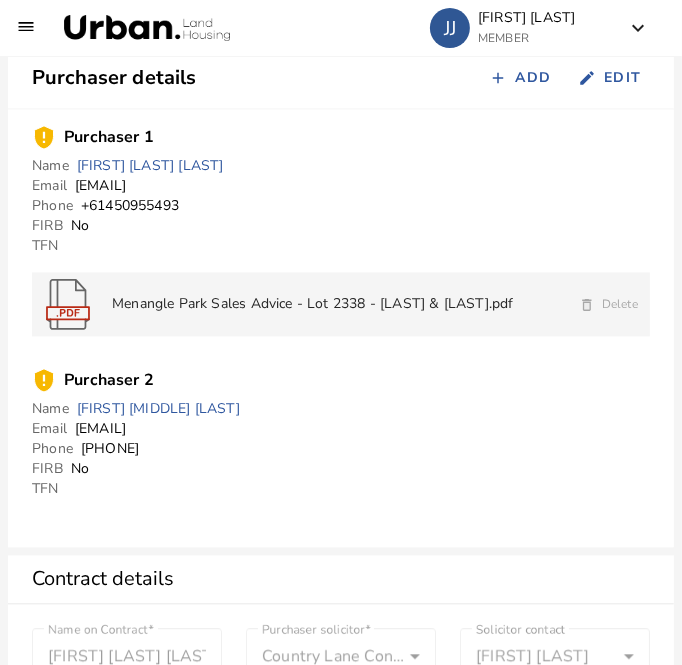 scroll, scrollTop: 1964, scrollLeft: 0, axis: vertical 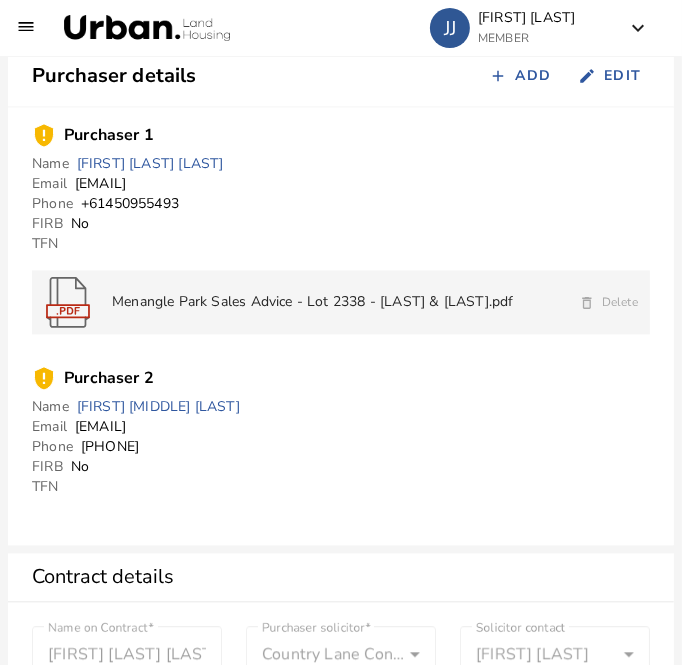 drag, startPoint x: 248, startPoint y: 180, endPoint x: 74, endPoint y: 178, distance: 174.01149 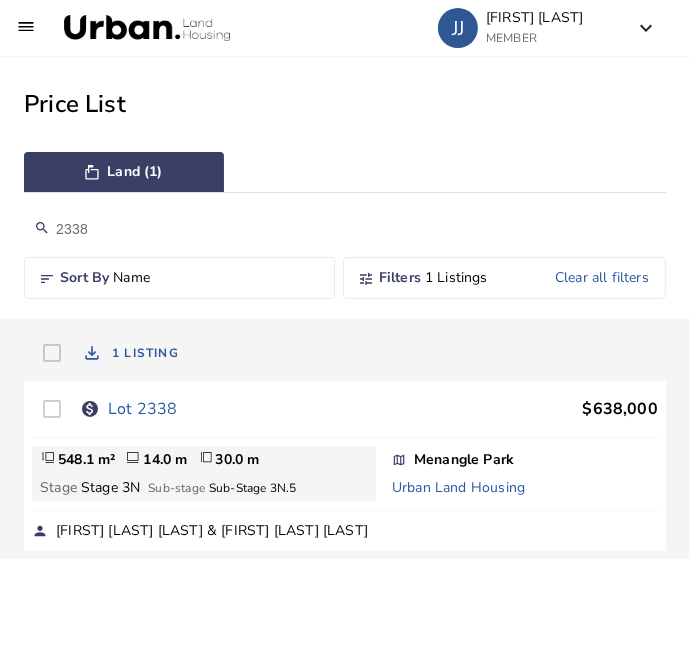 click on "2338" at bounding box center [345, 229] 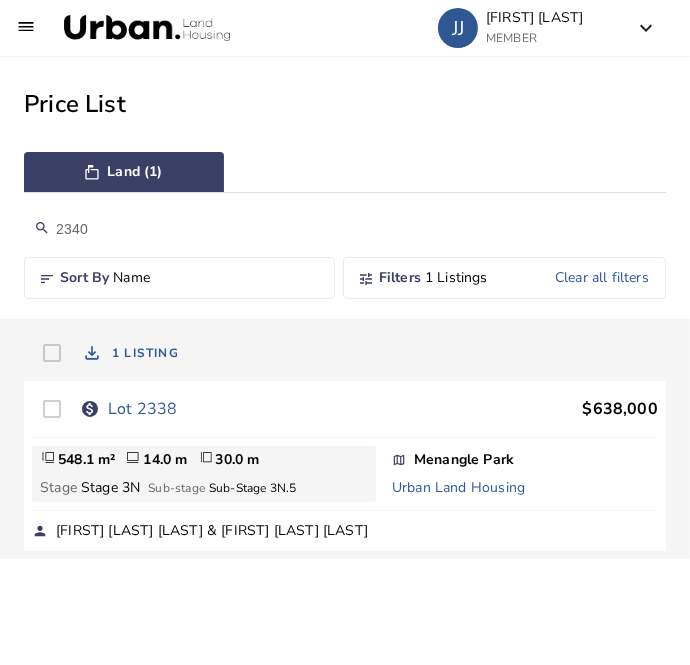 type on "2340" 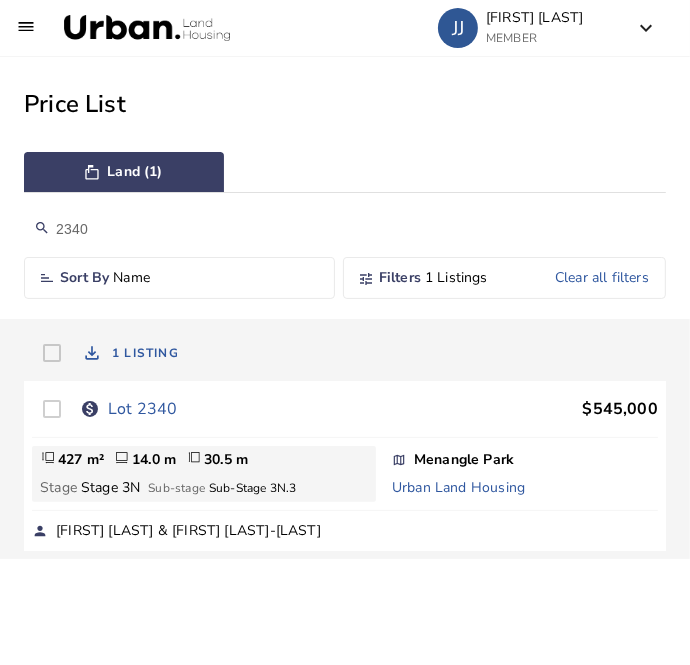 click on "Lot 2340" at bounding box center [142, 409] 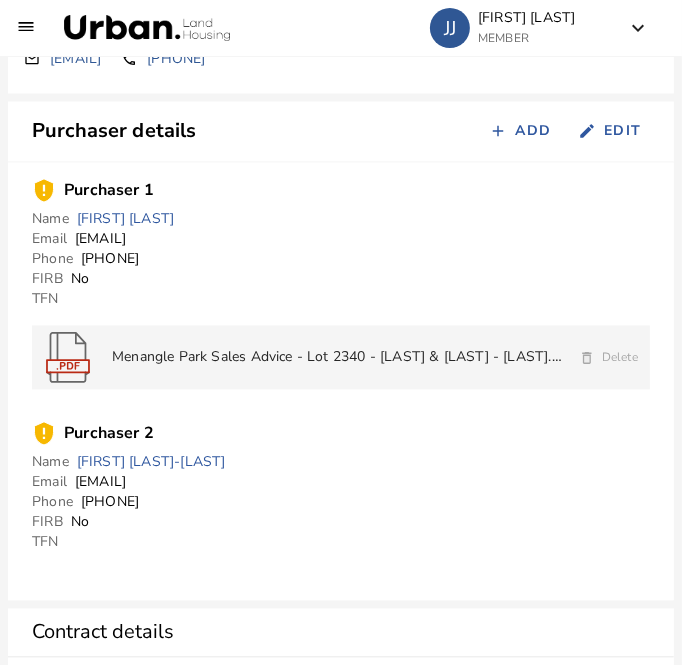 scroll, scrollTop: 1911, scrollLeft: 0, axis: vertical 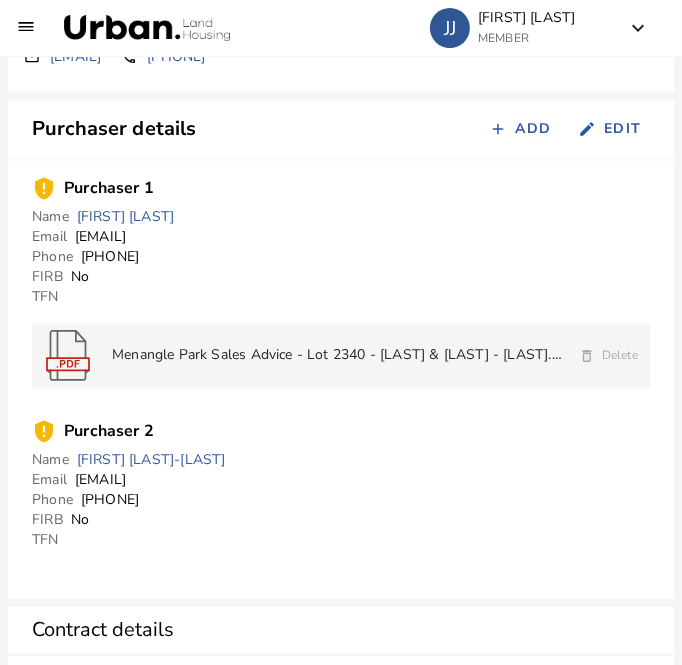 drag, startPoint x: 256, startPoint y: 239, endPoint x: 73, endPoint y: 236, distance: 183.02458 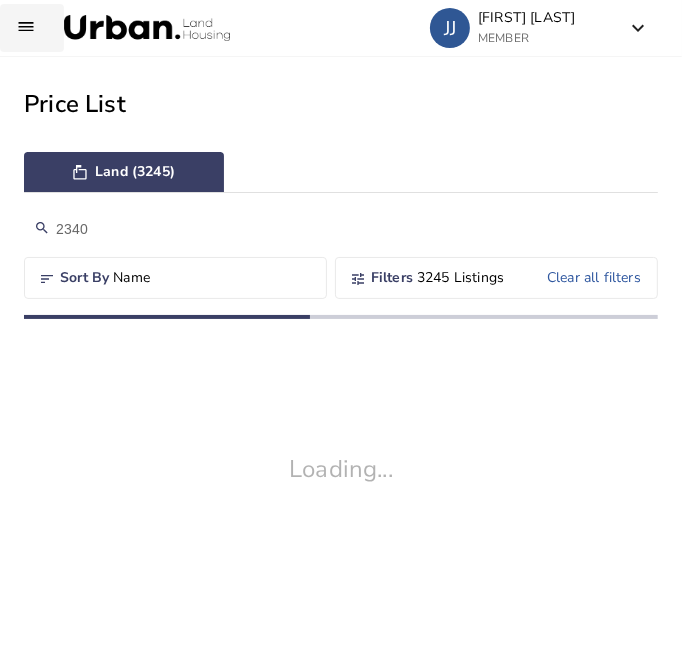 scroll, scrollTop: 0, scrollLeft: 0, axis: both 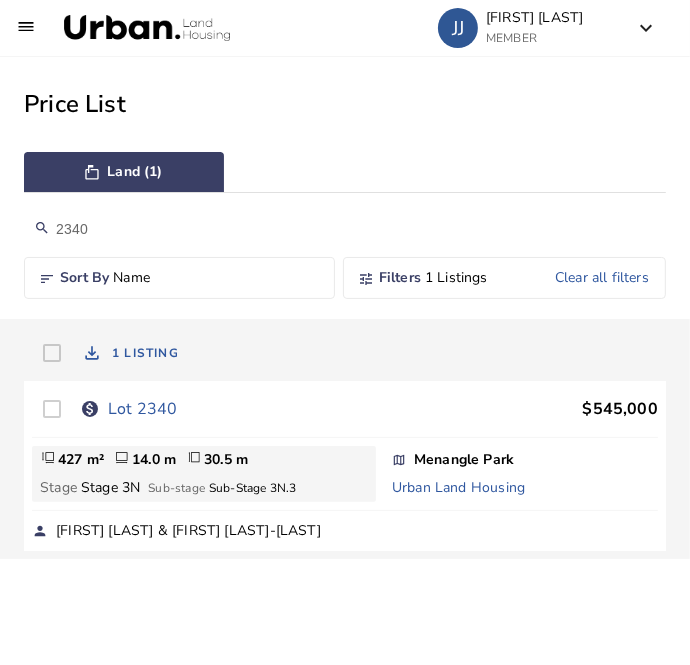 click on "2340" at bounding box center (345, 229) 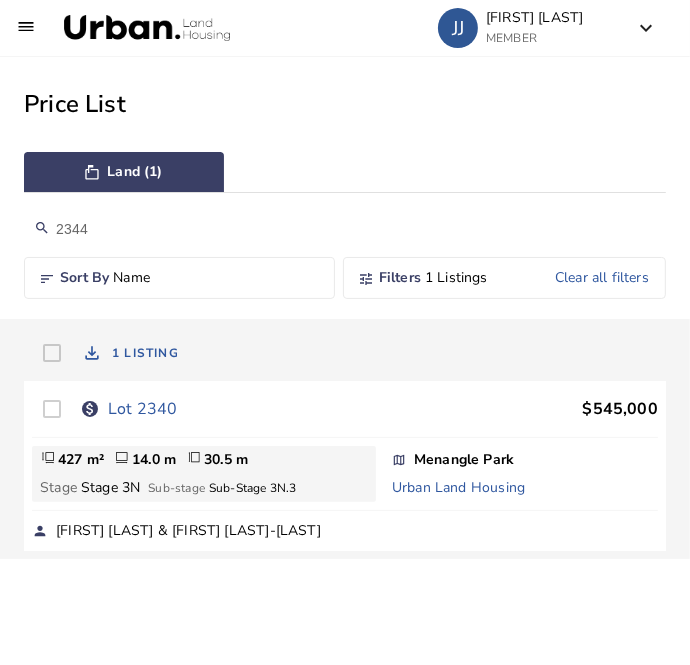 type on "2344" 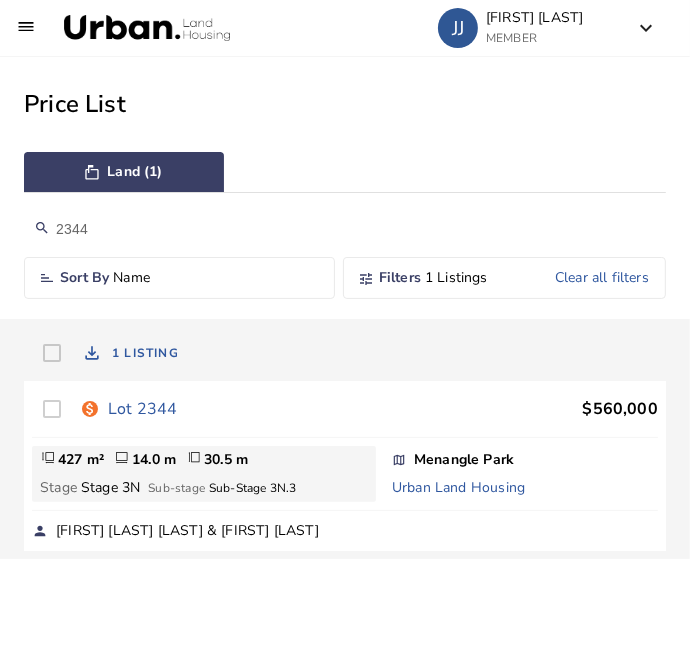 click on "Lot 2344" at bounding box center [142, 409] 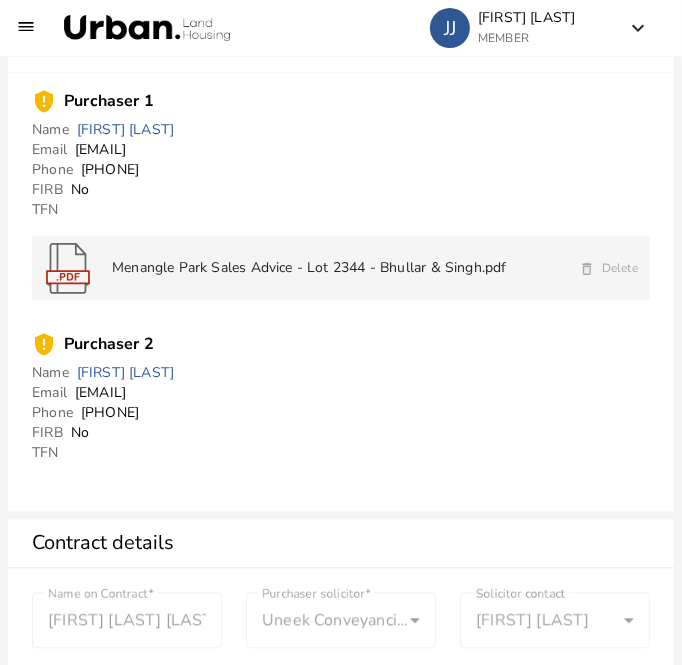 scroll, scrollTop: 1997, scrollLeft: 0, axis: vertical 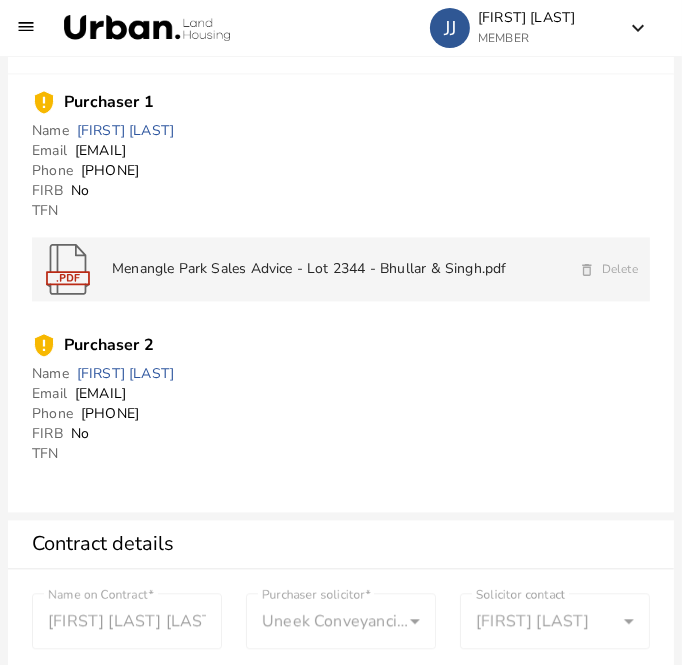 drag, startPoint x: 256, startPoint y: 156, endPoint x: 79, endPoint y: 154, distance: 177.01129 